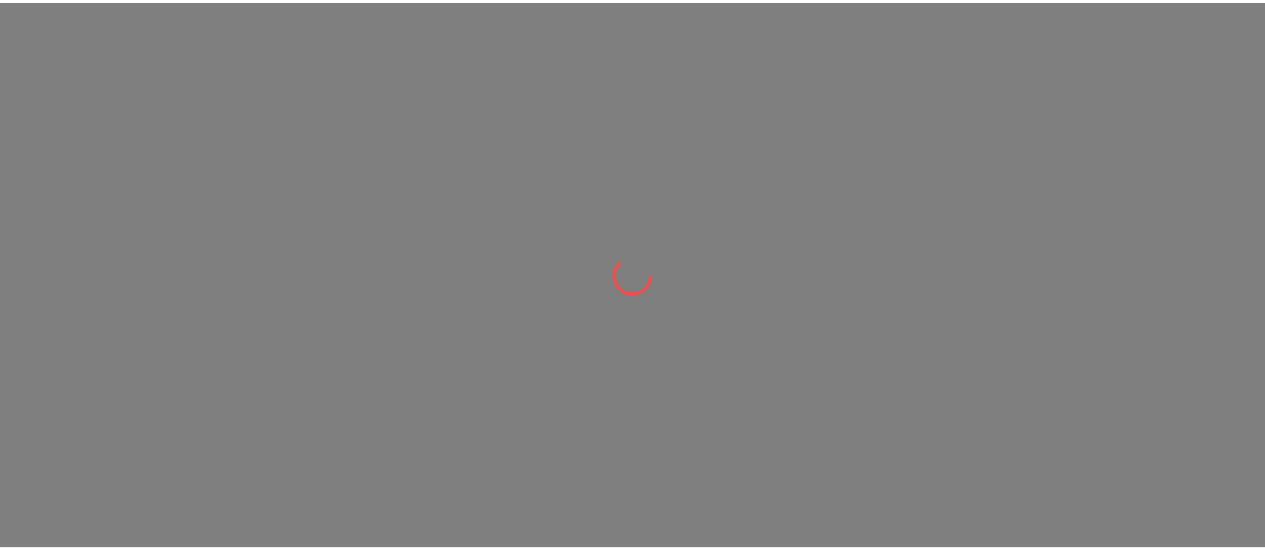 scroll, scrollTop: 0, scrollLeft: 0, axis: both 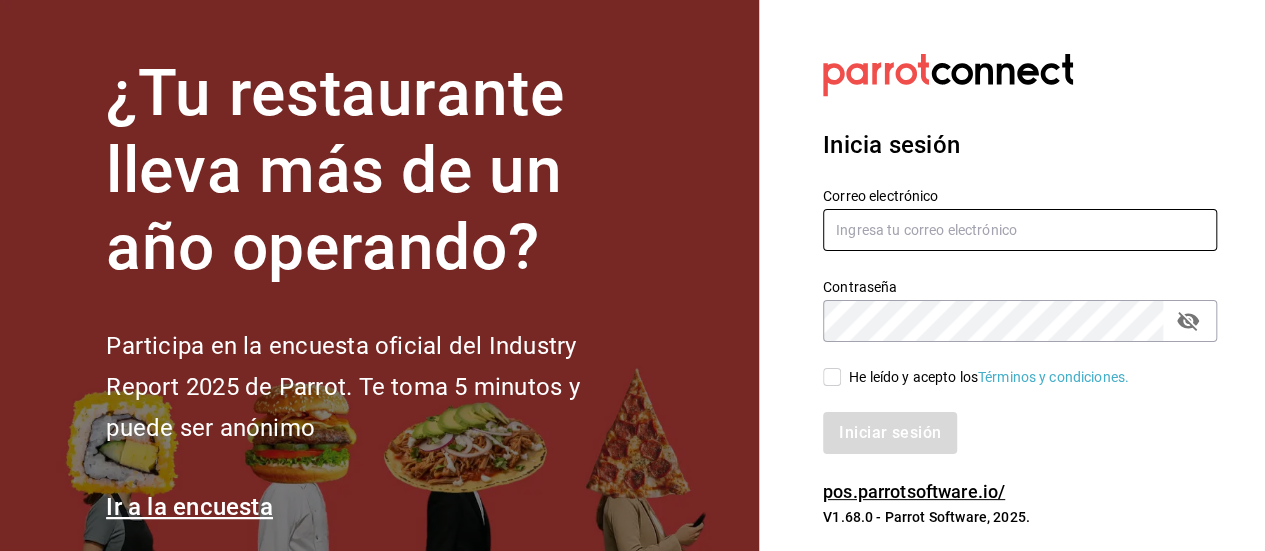 type on "[EMAIL]" 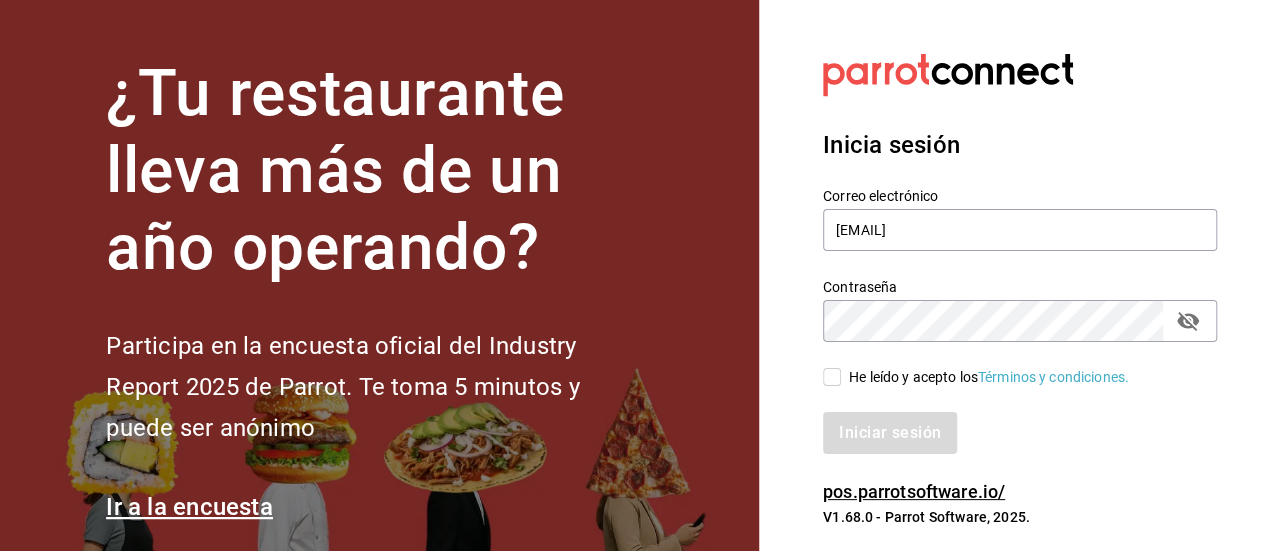 click on "He leído y acepto los  Términos y condiciones." at bounding box center (832, 377) 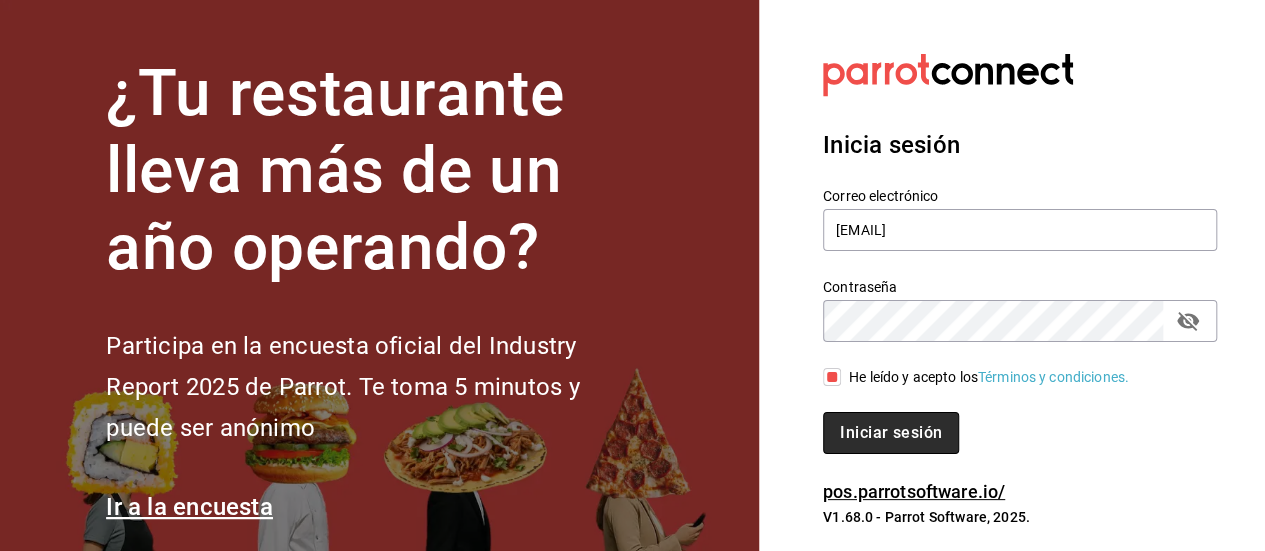 click on "Iniciar sesión" at bounding box center (891, 433) 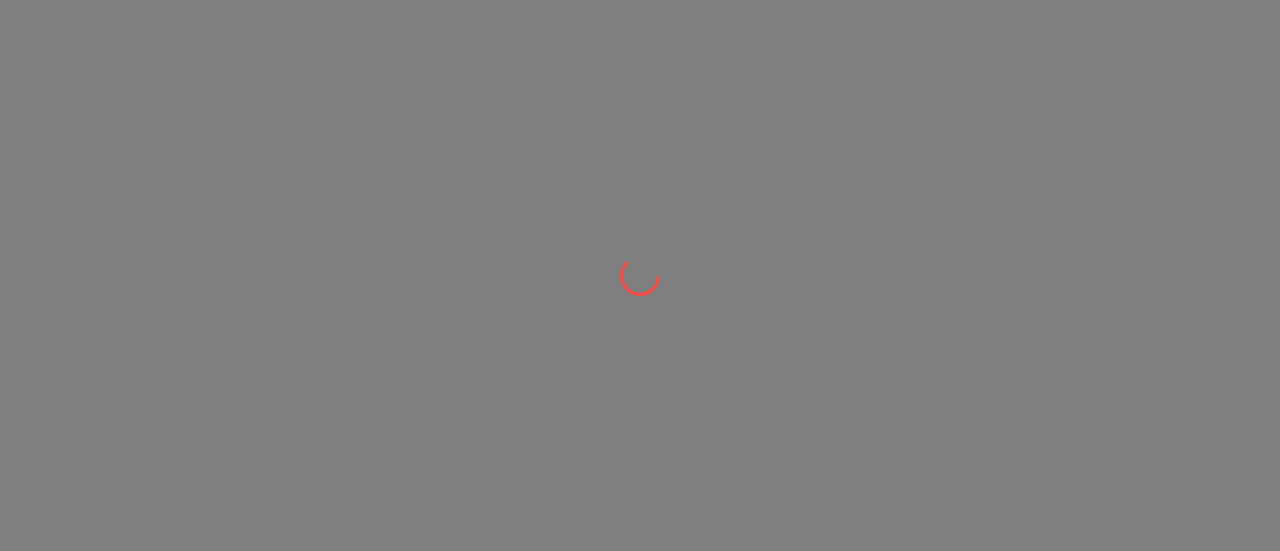 scroll, scrollTop: 0, scrollLeft: 0, axis: both 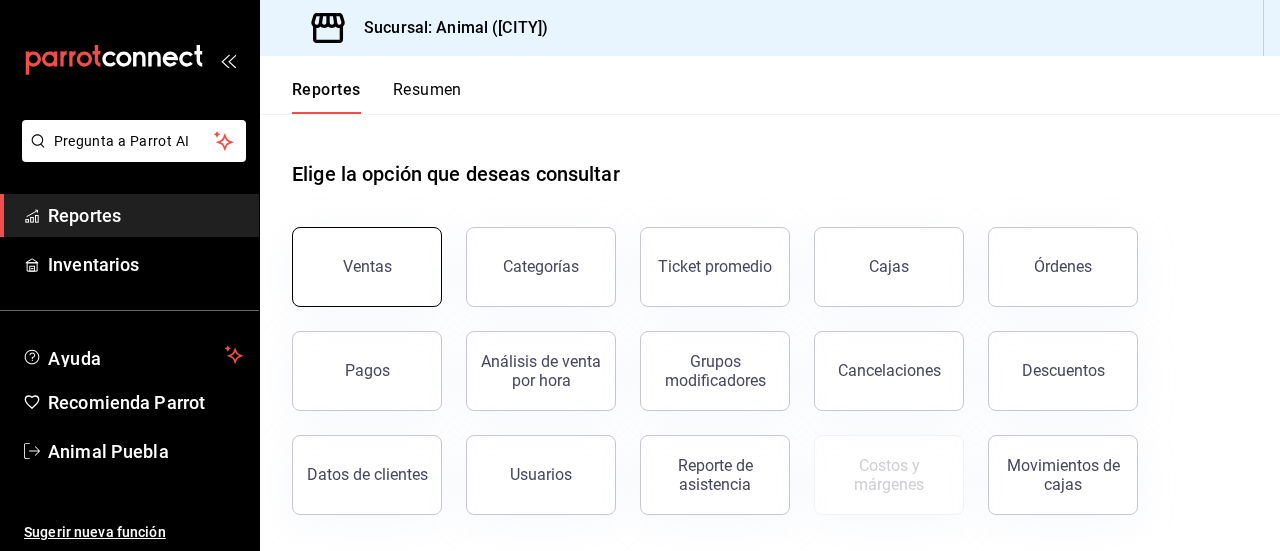 click on "Ventas" at bounding box center (367, 266) 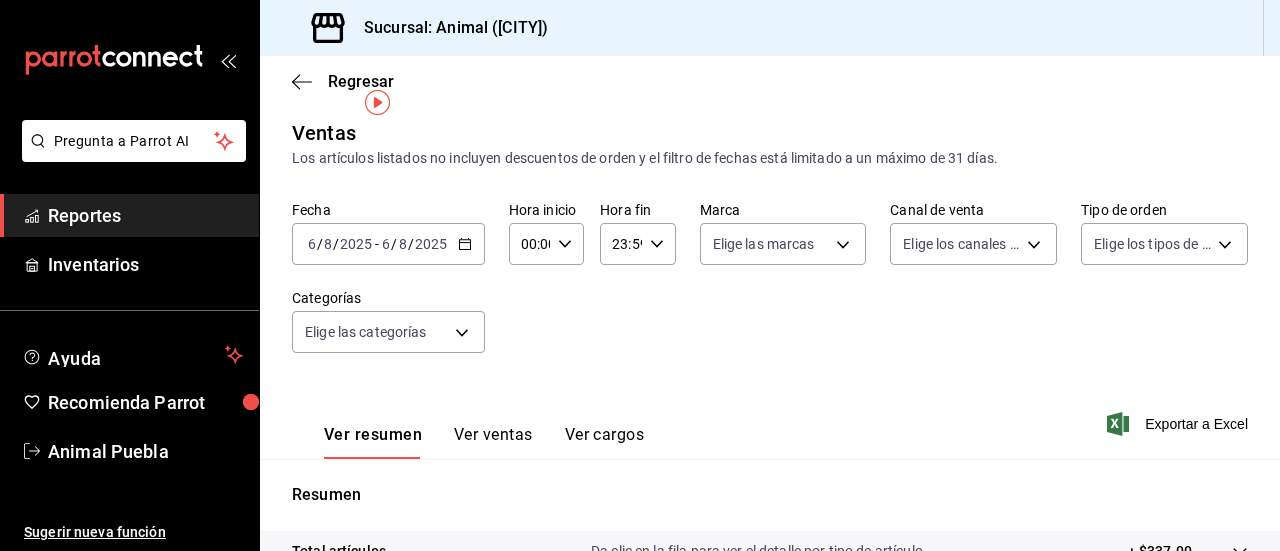 scroll, scrollTop: 0, scrollLeft: 0, axis: both 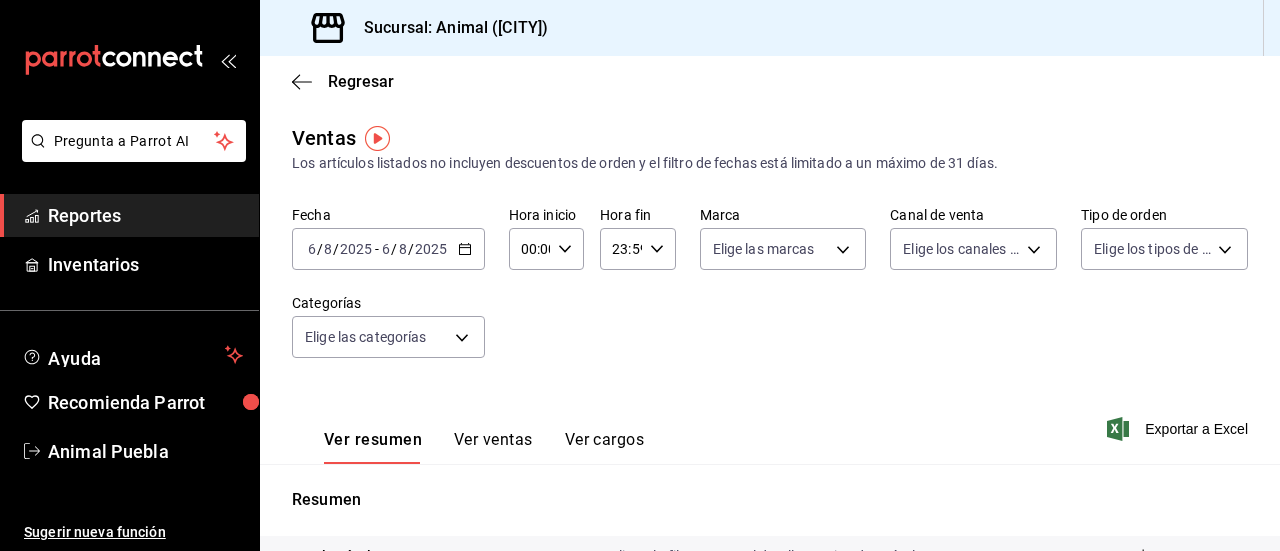 click 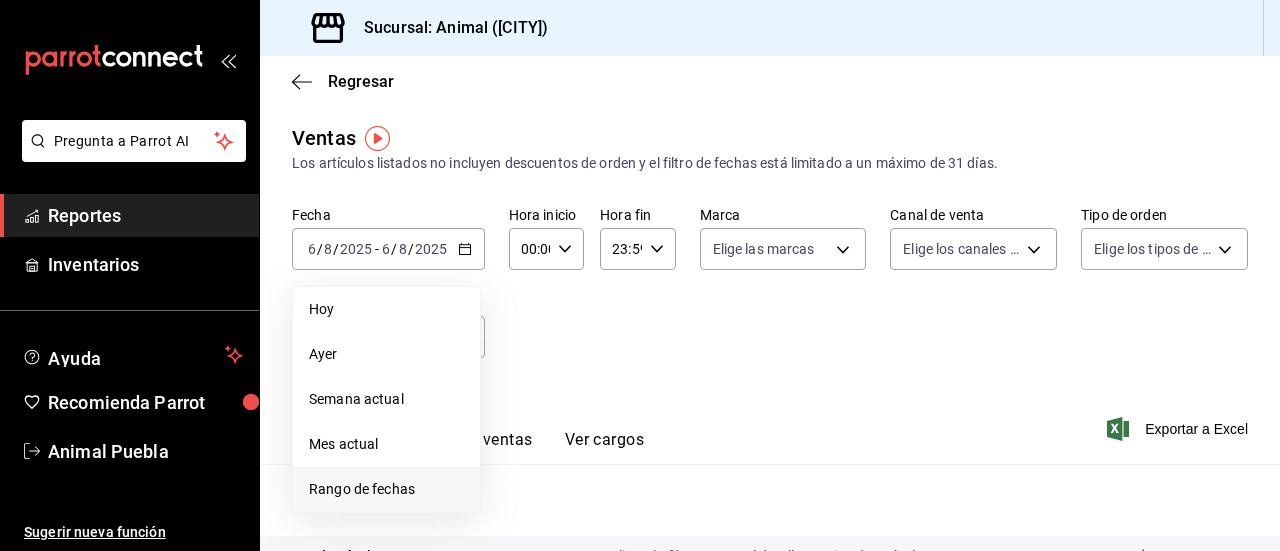 click on "Rango de fechas" at bounding box center [386, 489] 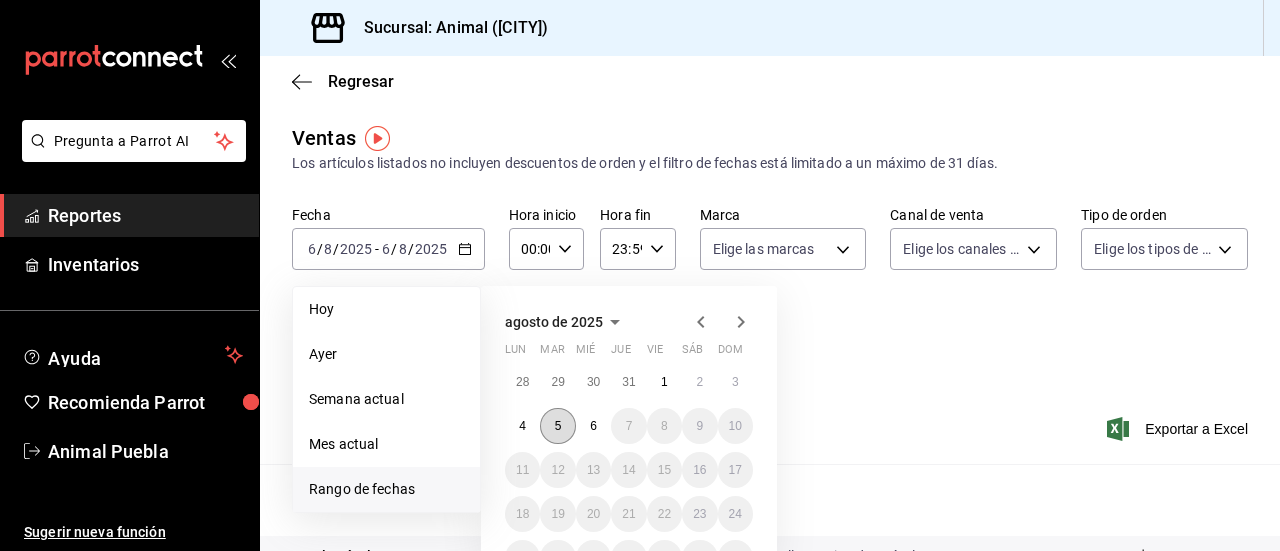 click on "5" at bounding box center [558, 426] 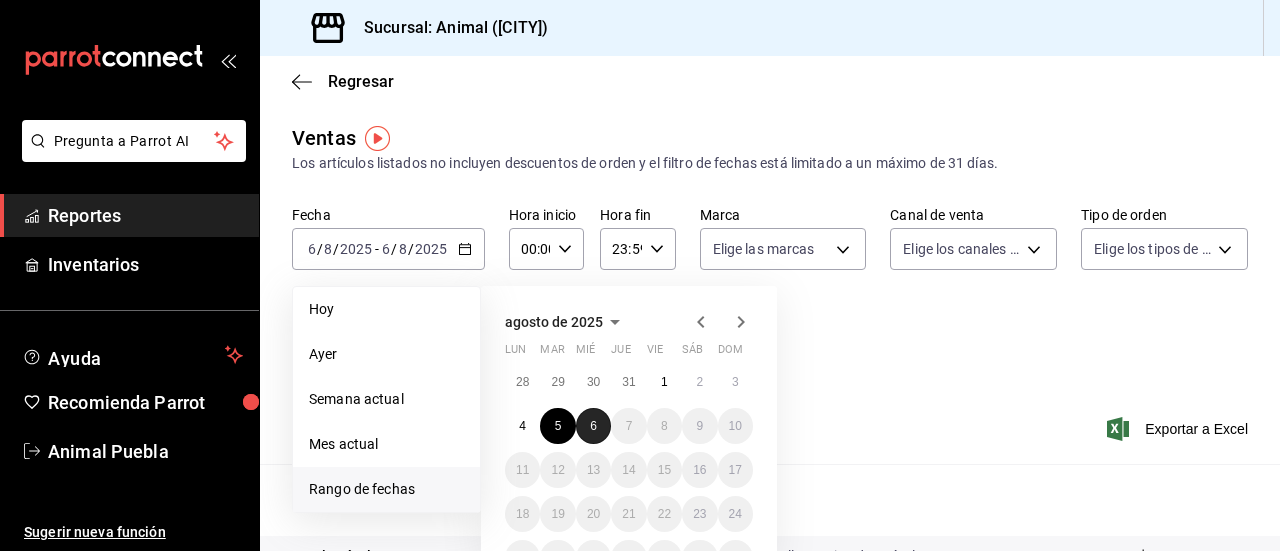click on "6" at bounding box center [593, 426] 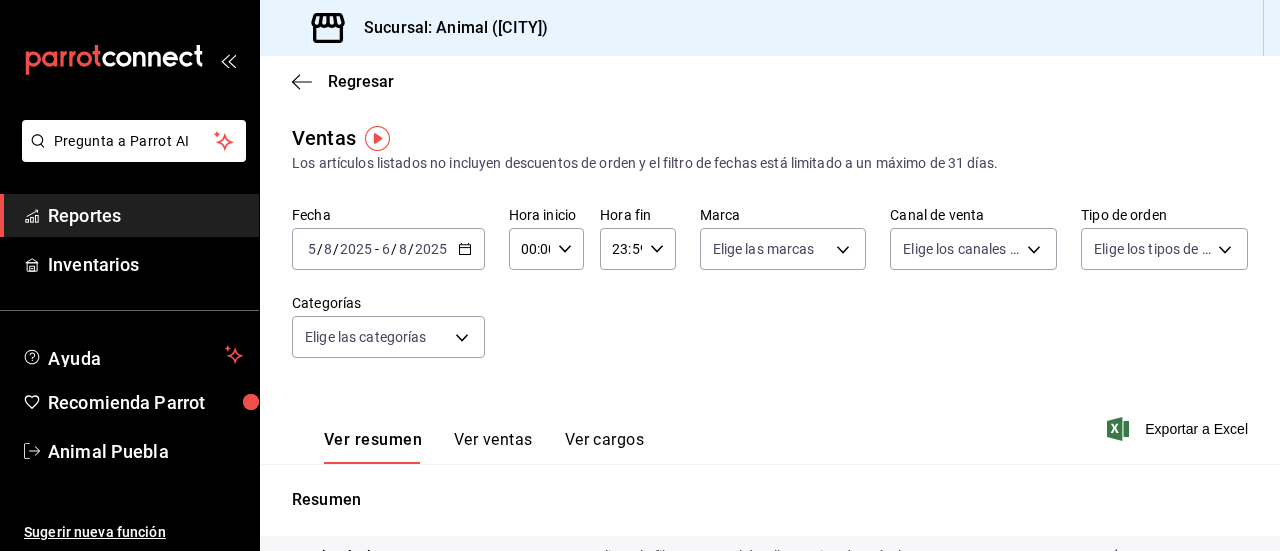 click 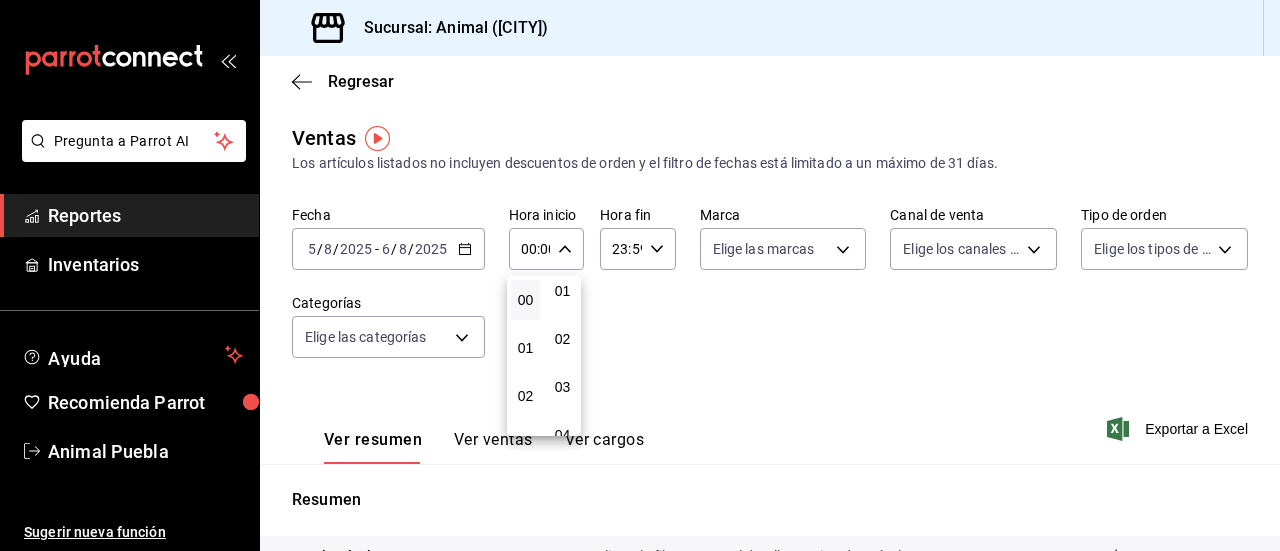 scroll, scrollTop: 58, scrollLeft: 0, axis: vertical 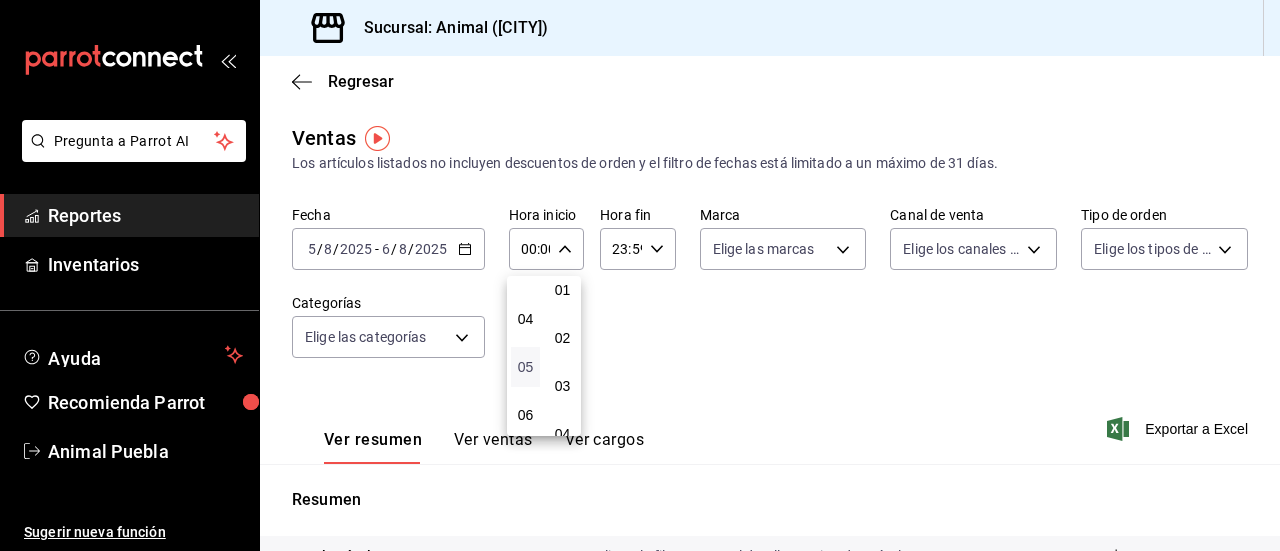 click on "05" at bounding box center (525, 367) 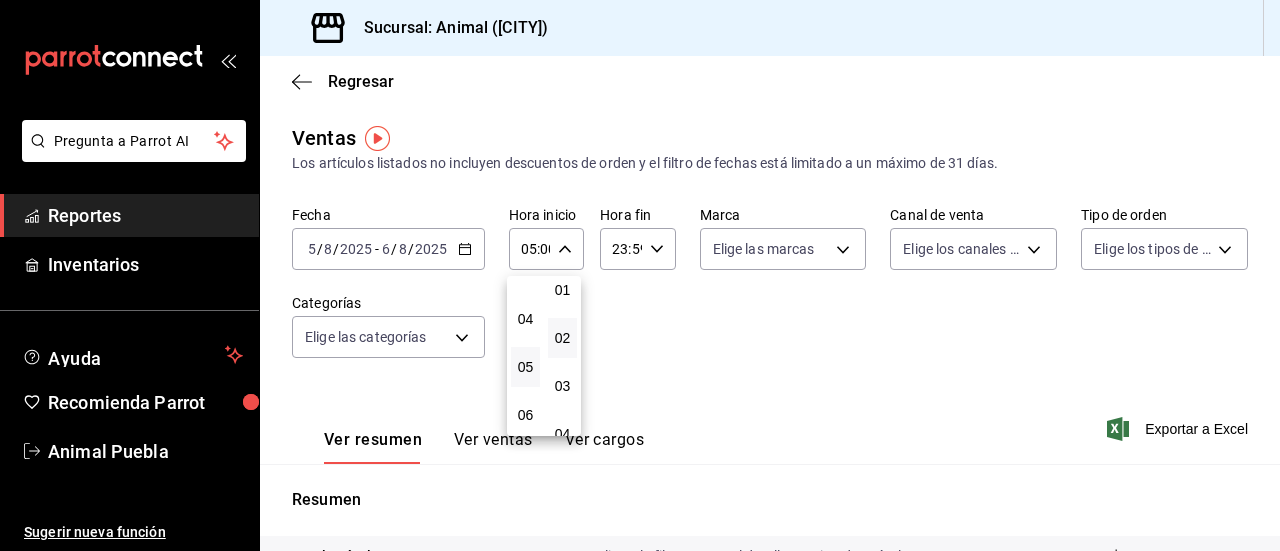 scroll, scrollTop: 0, scrollLeft: 0, axis: both 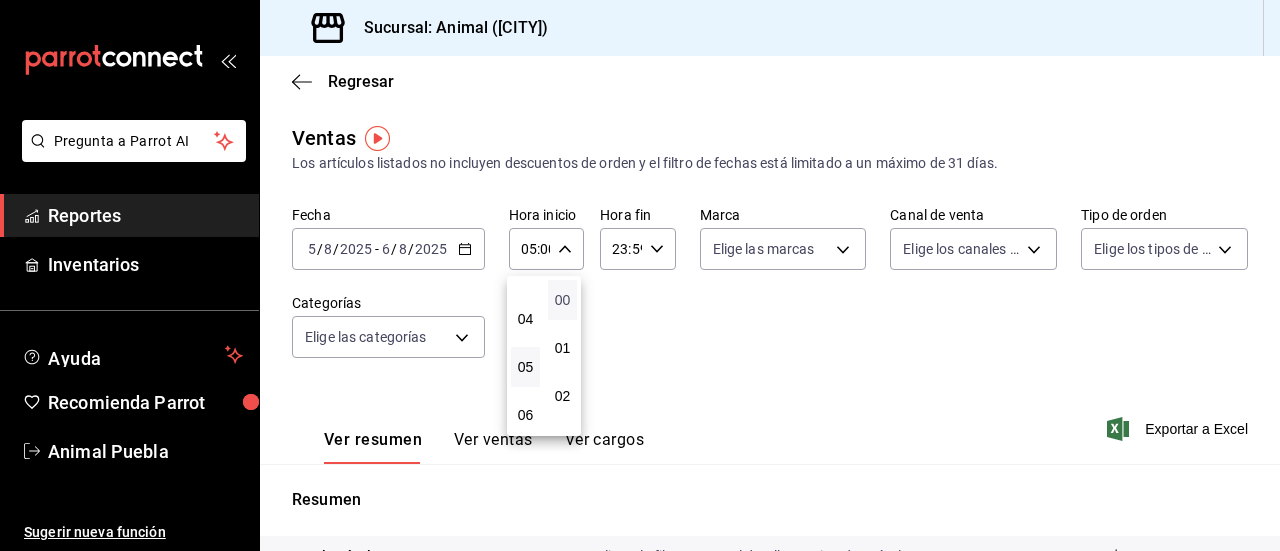 click on "00" at bounding box center (562, 300) 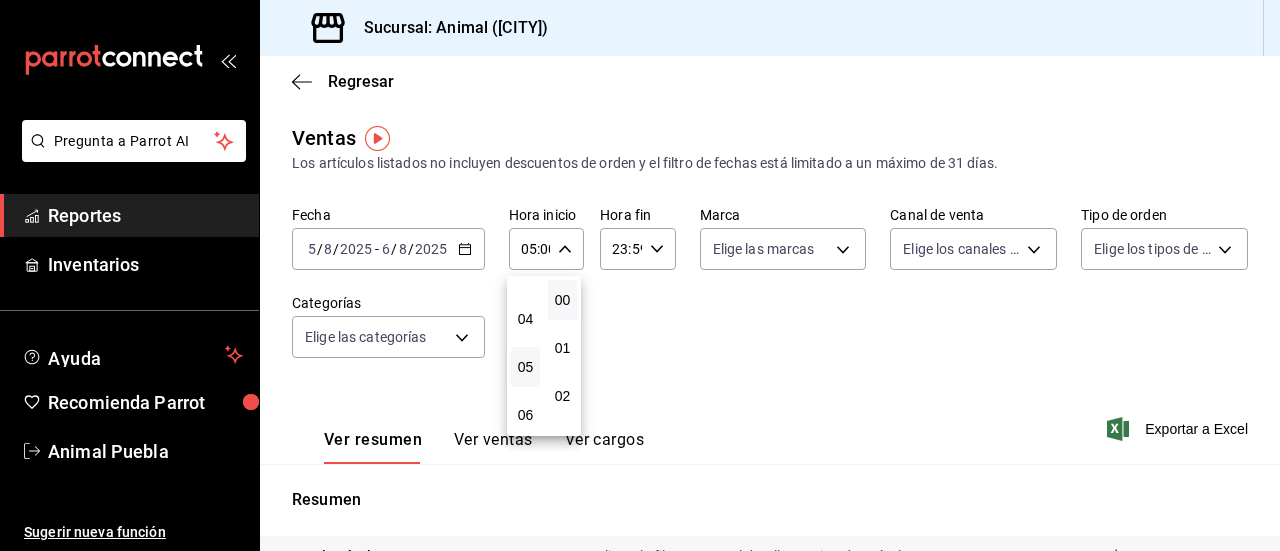 click at bounding box center (640, 275) 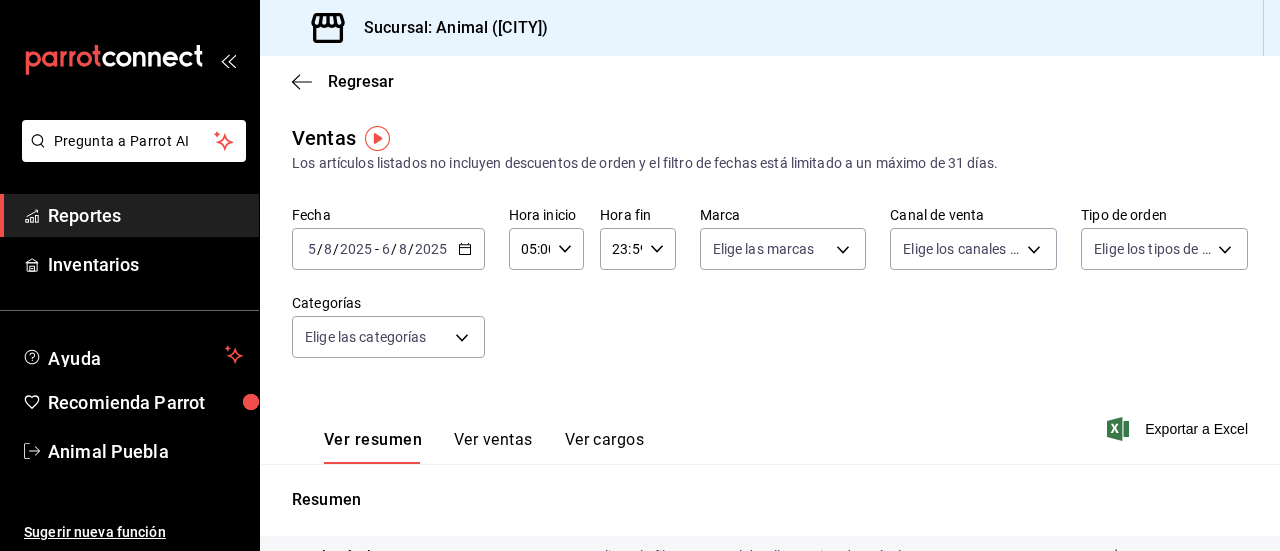 click 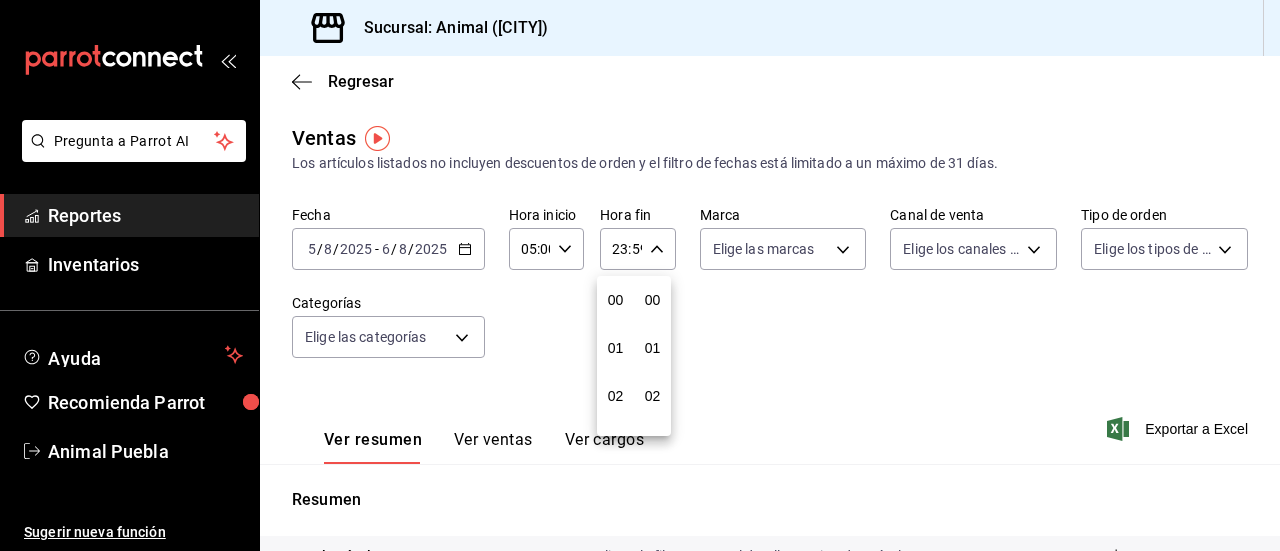 scroll, scrollTop: 992, scrollLeft: 0, axis: vertical 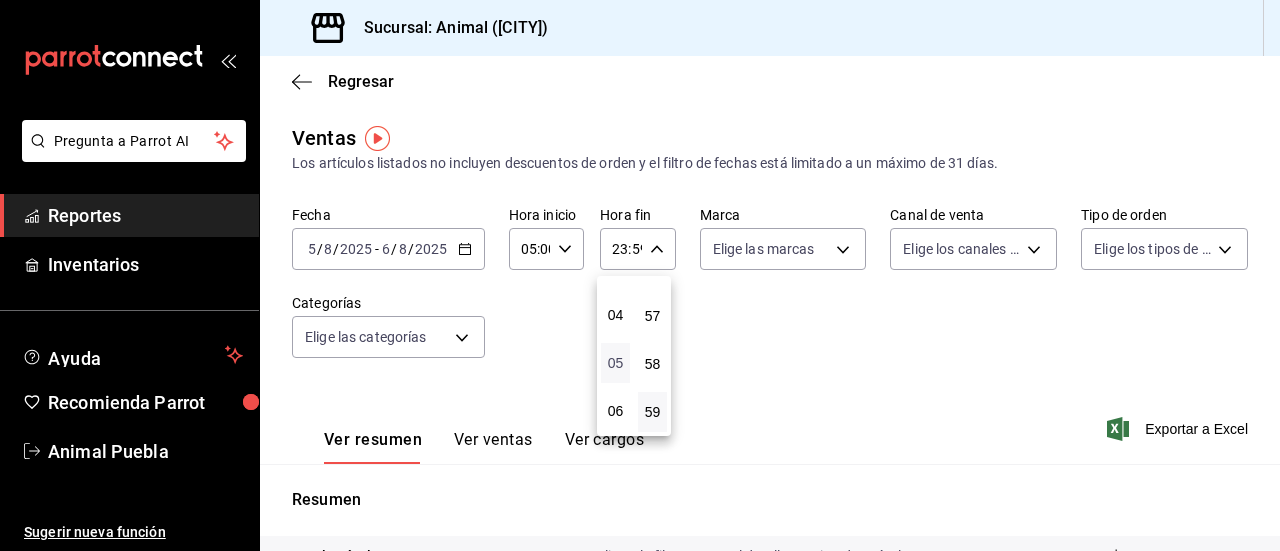 click on "05" at bounding box center (615, 363) 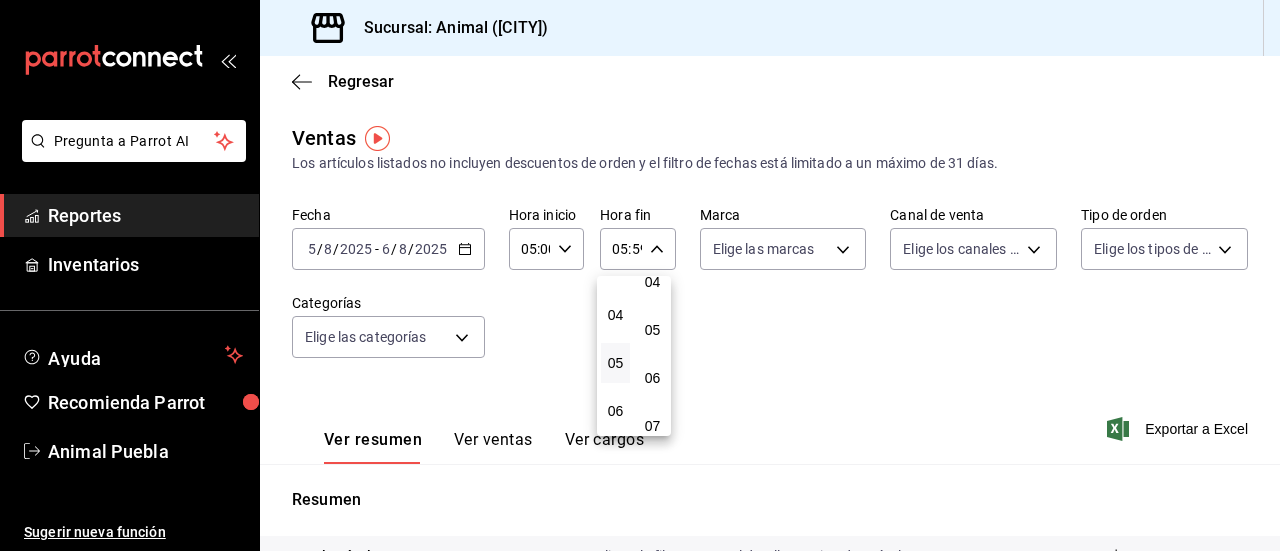 scroll, scrollTop: 0, scrollLeft: 0, axis: both 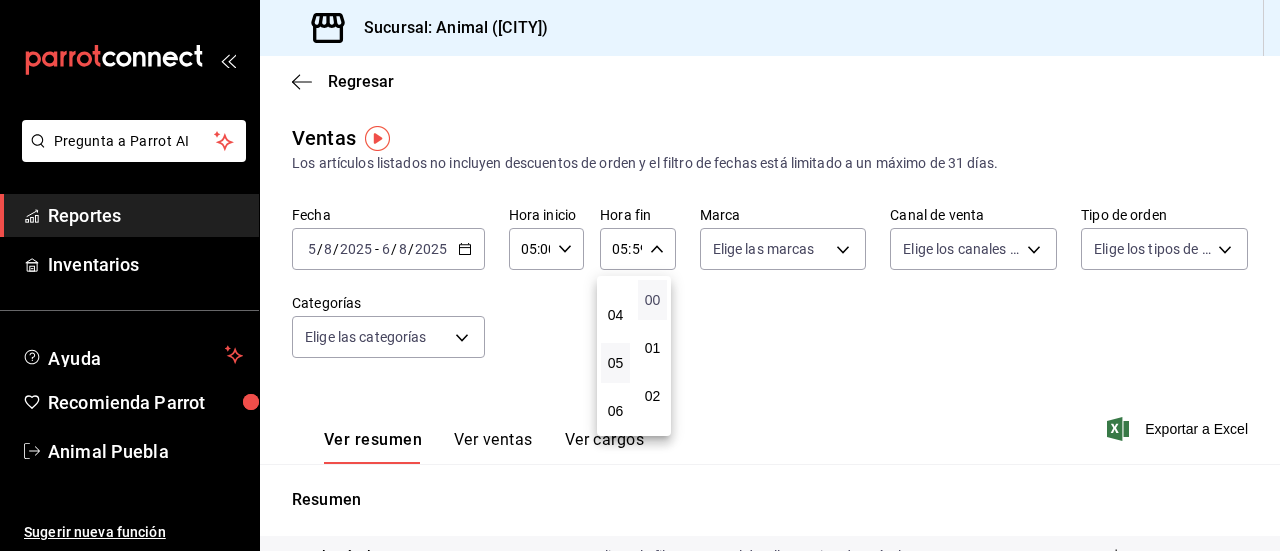 click on "00" at bounding box center (652, 300) 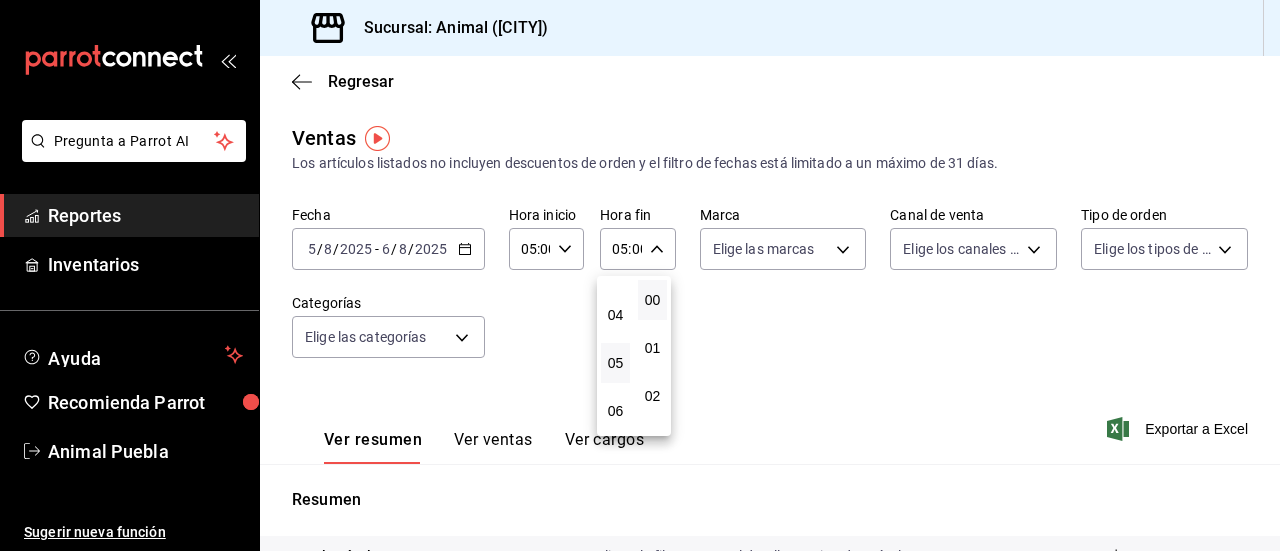 click at bounding box center (640, 275) 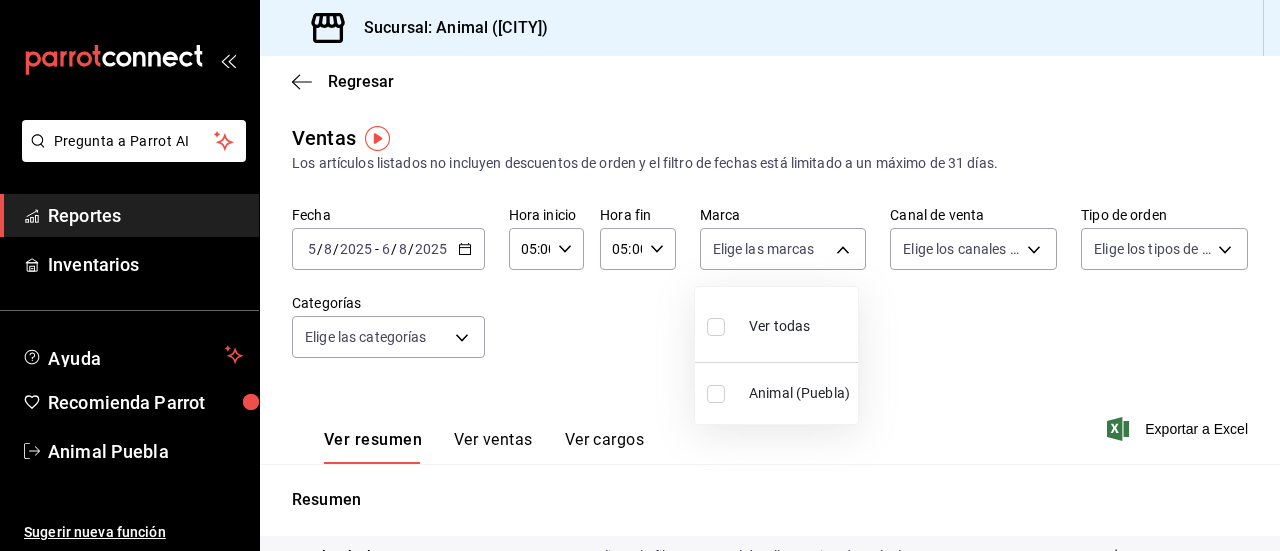 click on "Pregunta a Parrot AI Reportes   Inventarios   Ayuda Recomienda Parrot   Animal [CITY]   Sugerir nueva función   Sucursal: Animal ([CITY]) Regresar Ventas Los artículos listados no incluyen descuentos de orden y el filtro de fechas está limitado a un máximo de 31 días. Fecha [DATE] [DATE] - [DATE] [DATE] Hora inicio [TIME] Hora inicio Hora fin [TIME] Hora fin Marca Elige las marcas Canal de venta Elige los canales de venta Tipo de orden Elige los tipos de orden Categorías Elige las categorías Ver resumen Ver ventas Ver cargos Exportar a Excel Resumen Total artículos Da clic en la fila para ver el detalle por tipo de artículo + $[PRICE] Cargos por servicio + $[PRICE] Venta bruta = $[PRICE] Descuentos totales - $[PRICE] Certificados de regalo - $[PRICE] Venta total = $[PRICE] Impuestos - $[PRICE] Venta neta = $[PRICE] Pregunta a Parrot AI Reportes   Inventarios   Ayuda Recomienda Parrot   Animal [CITY]   Sugerir nueva función   GANA 1 MES GRATIS EN TU SUSCRIPCIÓN AQUÍ" at bounding box center [640, 275] 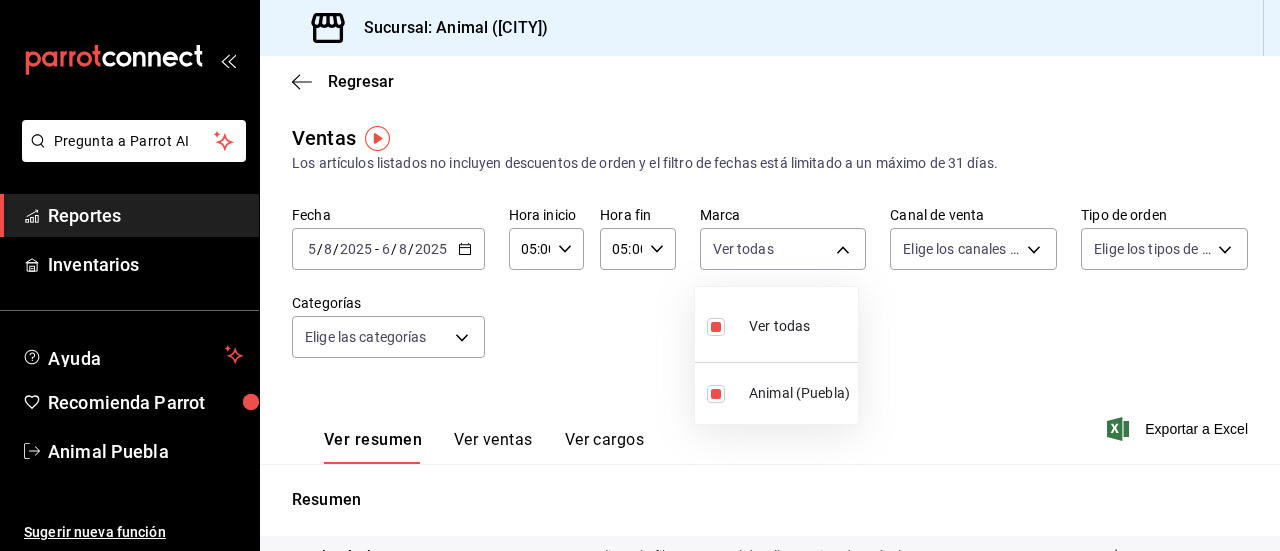 click at bounding box center [640, 275] 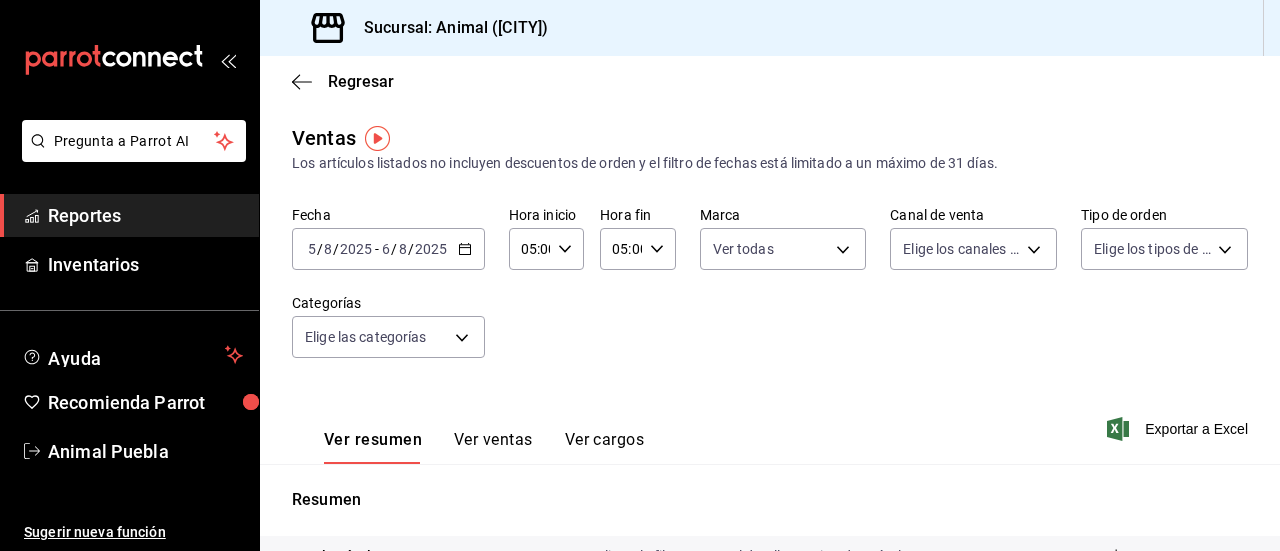 click on "Pregunta a Parrot AI Reportes   Inventarios   Ayuda Recomienda Parrot   Animal [CITY]   Sugerir nueva función   Sucursal: Animal ([CITY]) Regresar Ventas Los artículos listados no incluyen descuentos de orden y el filtro de fechas está limitado a un máximo de 31 días. Fecha [DATE] [DATE] - [DATE] [DATE] Hora inicio [TIME] Hora inicio Hora fin [TIME] Hora fin Marca Ver todas [UUID] Canal de venta Elige los canales de venta Tipo de orden Elige los tipos de orden Categorías Elige las categorías Ver resumen Ver ventas Ver cargos Exportar a Excel Resumen Total artículos Da clic en la fila para ver el detalle por tipo de artículo + $[PRICE] Cargos por servicio + $[PRICE] Venta bruta = $[PRICE] Descuentos totales - $[PRICE] Certificados de regalo - $[PRICE] Venta total = $[PRICE] Impuestos - $[PRICE] Venta neta = $[PRICE] Pregunta a Parrot AI Reportes   Inventarios   Ayuda Recomienda Parrot   Animal [CITY]   Sugerir nueva función   Ir a video" at bounding box center [640, 275] 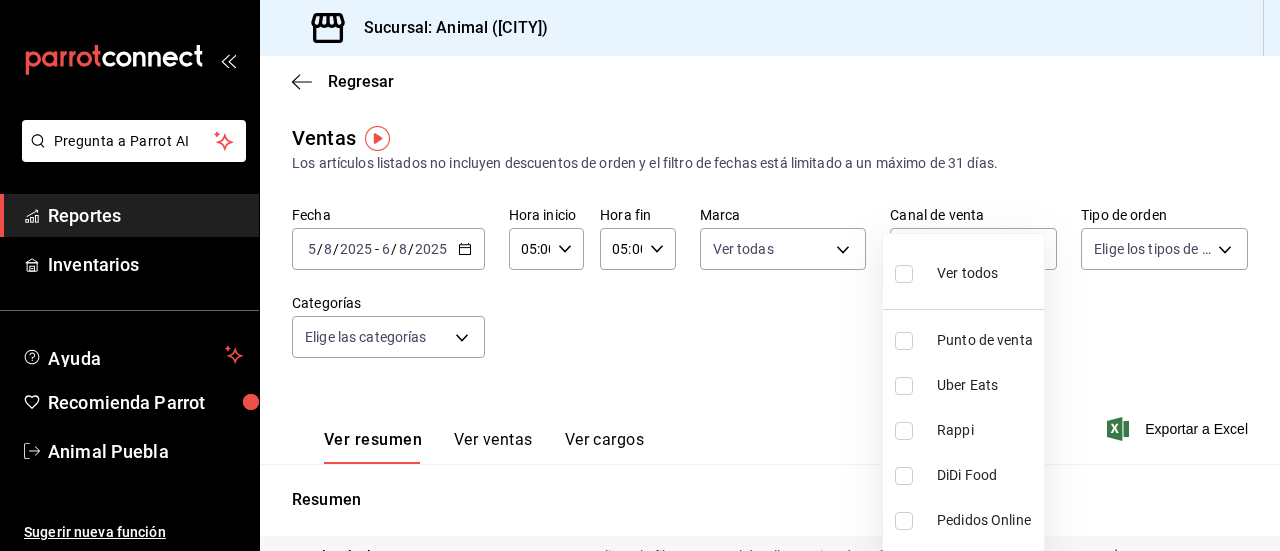 click at bounding box center [904, 274] 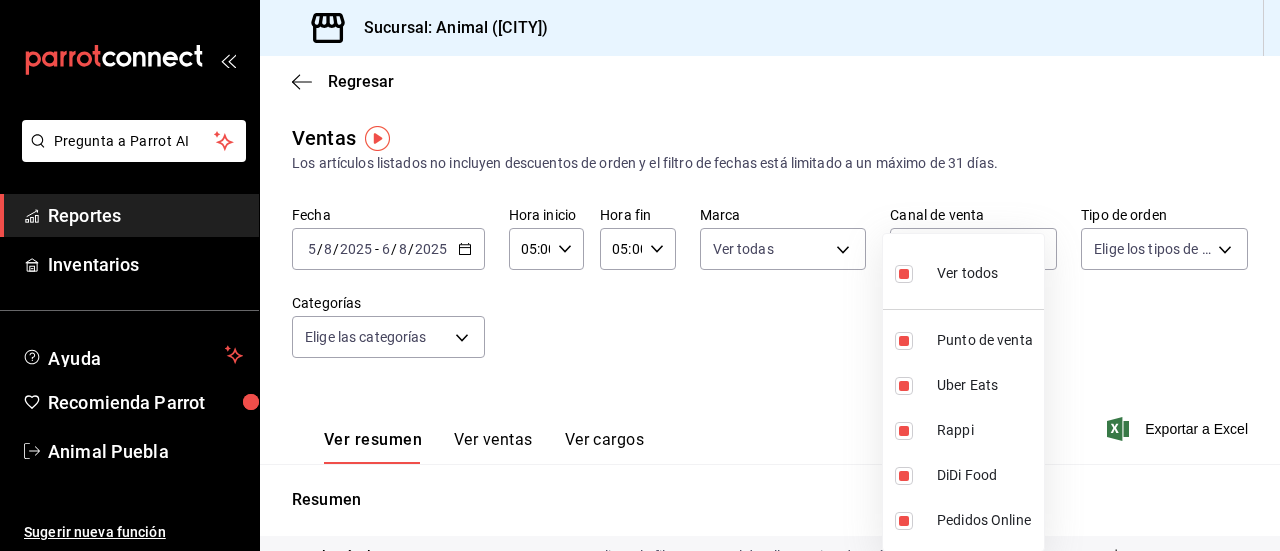 click at bounding box center [640, 275] 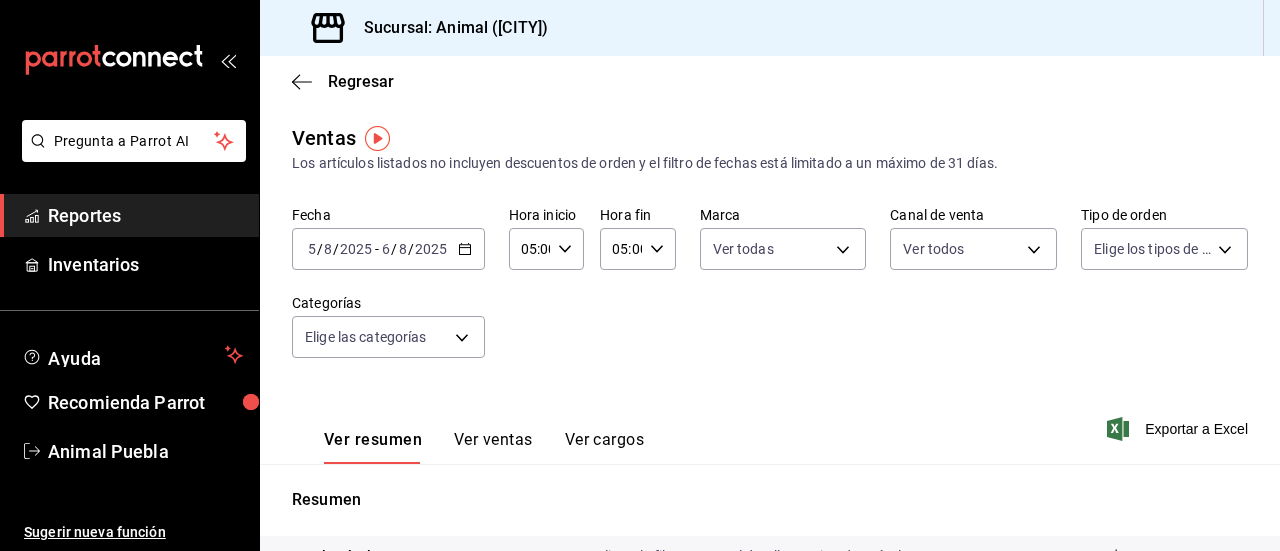 click on "Pregunta a Parrot AI Reportes   Inventarios   Ayuda Recomienda Parrot   Animal [CITY]   Sugerir nueva función   Sucursal: Animal ([CITY]) Regresar Ventas Los artículos listados no incluyen descuentos de orden y el filtro de fechas está limitado a un máximo de 31 días. Fecha [DATE] [DATE] - [DATE] [DATE] Hora inicio [TIME] Hora inicio Hora fin [TIME] Hora fin Marca Ver todas [UUID] Canal de venta Ver todos PARROT,UBER_EATS,RAPPI,DIDI_FOOD,ONLINE Tipo de orden Elige los tipos de orden Categorías Elige las categorías Ver resumen Ver ventas Ver cargos Exportar a Excel Resumen Total artículos Da clic en la fila para ver el detalle por tipo de artículo + $[PRICE] Cargos por servicio + $[PRICE] Venta bruta = $[PRICE] Descuentos totales - $[PRICE] Certificados de regalo - $[PRICE] Venta total = $[PRICE] Impuestos - $[PRICE] Venta neta = $[PRICE] Pregunta a Parrot AI Reportes   Inventarios   Ayuda Recomienda Parrot   Animal [CITY]     Ir a video" at bounding box center [640, 275] 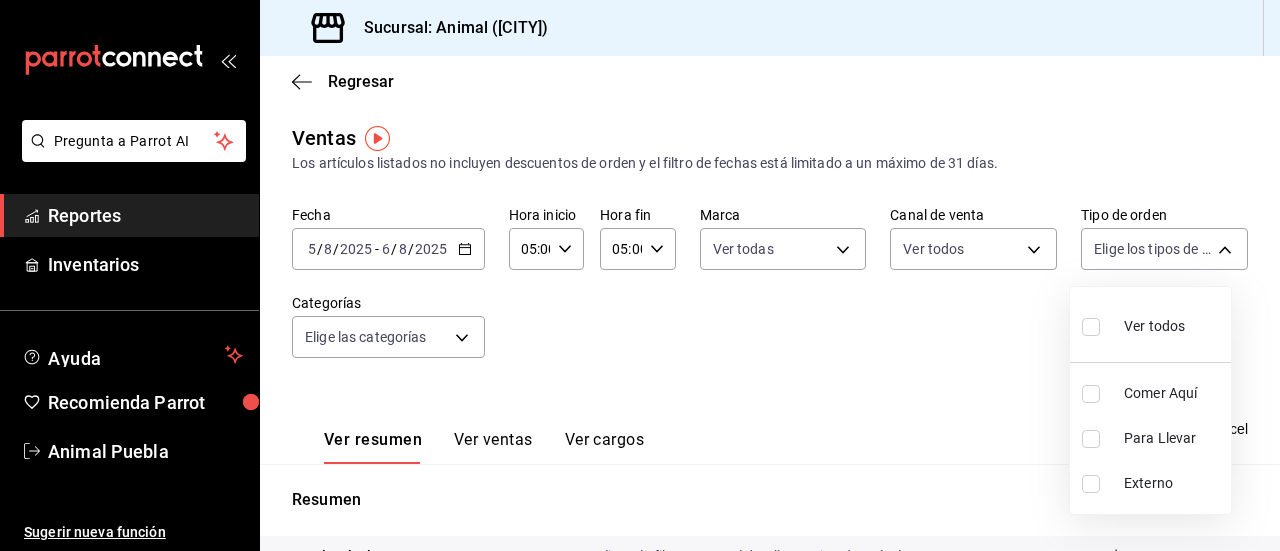 click at bounding box center (1091, 327) 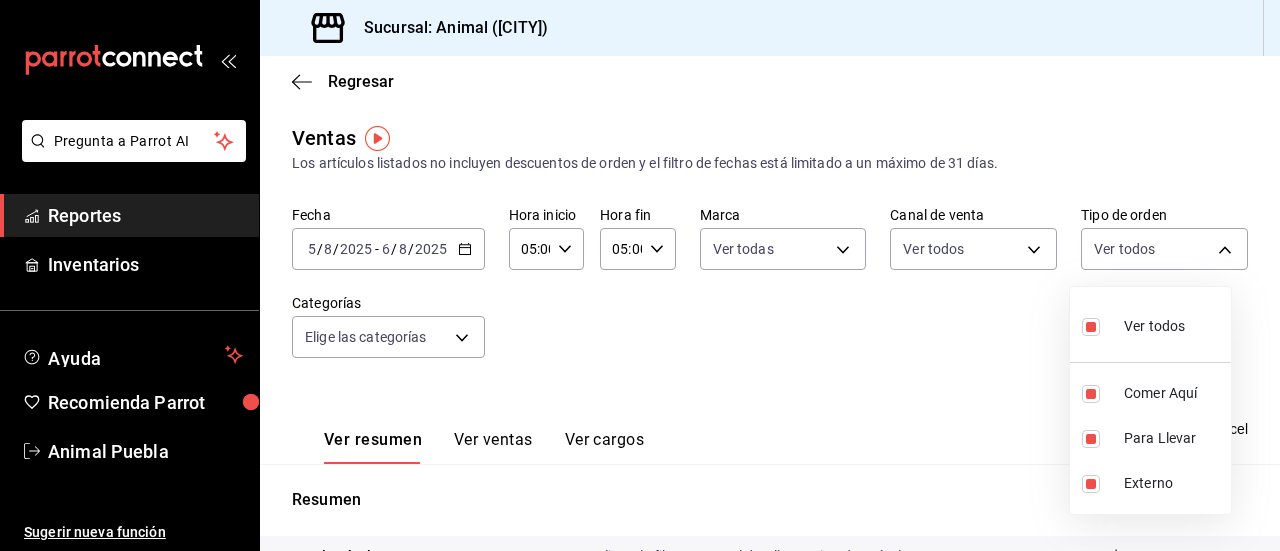 click at bounding box center [640, 275] 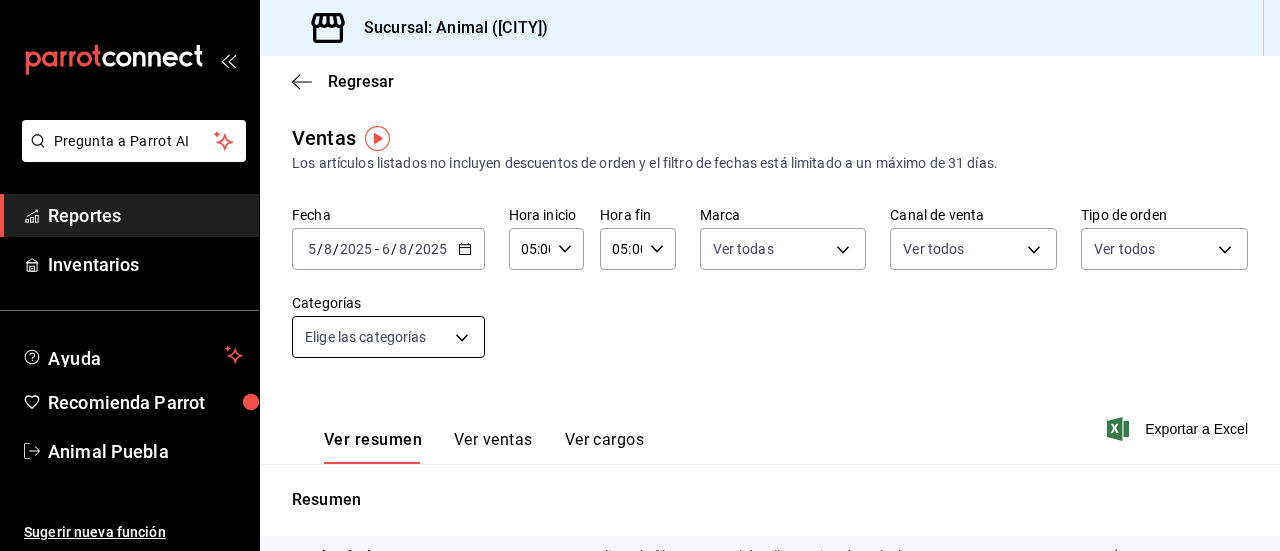 click on "Pregunta a Parrot AI Reportes   Inventarios   Ayuda Recomienda Parrot   Animal [CITY]   Sugerir nueva función   Sucursal: Animal ([CITY]) Regresar Ventas Los artículos listados no incluyen descuentos de orden y el filtro de fechas está limitado a un máximo de 31 días. Fecha [DATE] [DATE] - [DATE] [DATE] Hora inicio [TIME] Hora inicio Hora fin [TIME] Hora fin Marca Ver todas [UUID] Canal de venta Ver todas PARROT,UBER_EATS,RAPPI,DIDI_FOOD,ONLINE Tipo de orden Ver todas [UUID],[UUID],[EXTERNAL] Categorías Elige las categorías Ver resumen Ver ventas Ver cargos Exportar a Excel Resumen Total artículos Da clic en la fila para ver el detalle por tipo de artículo + $[PRICE] Cargos por servicio + $[PRICE] Venta bruta = $[PRICE] Descuentos totales - $[PRICE] Certificados de regalo - $[PRICE] Venta total = $[PRICE] Impuestos - $[PRICE] Venta neta = $[PRICE] Pregunta a Parrot AI Reportes" at bounding box center (640, 275) 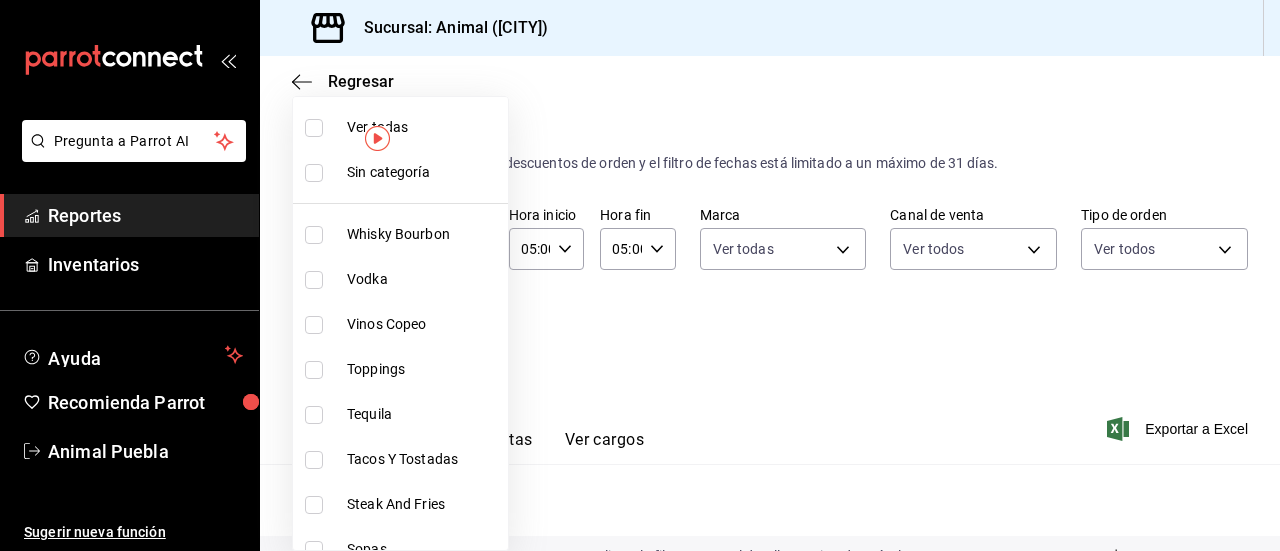 click at bounding box center (314, 128) 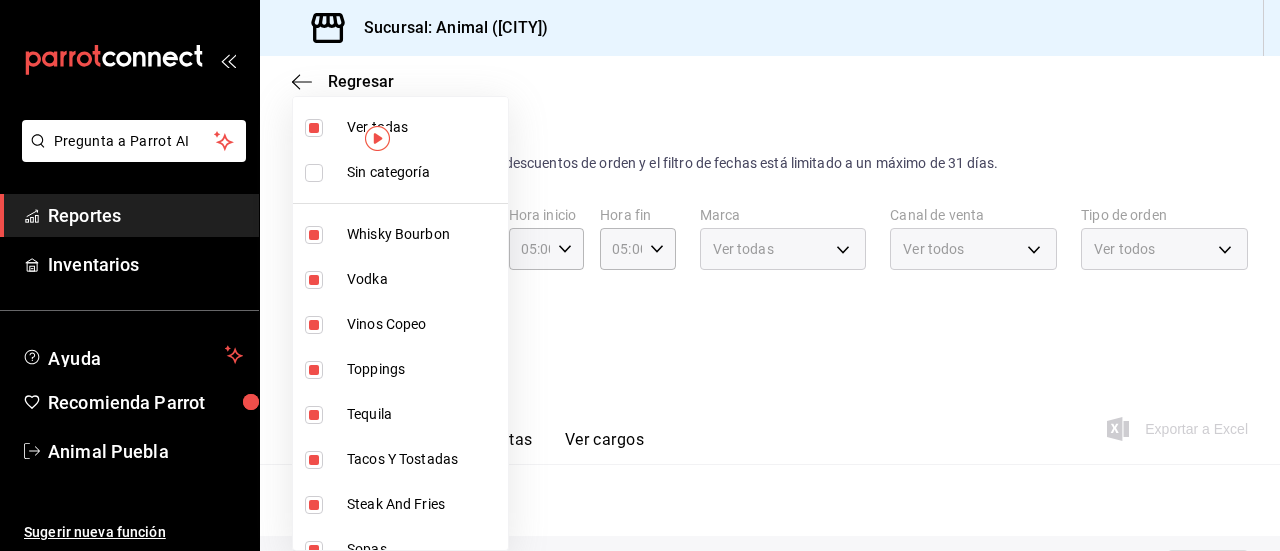 click at bounding box center [314, 173] 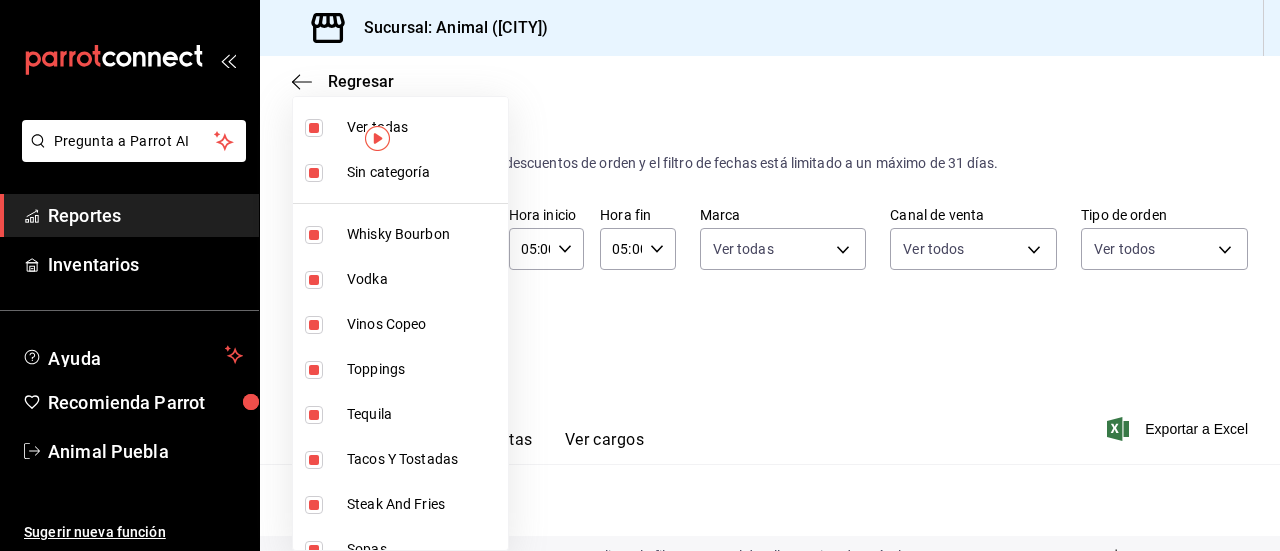 click at bounding box center (640, 275) 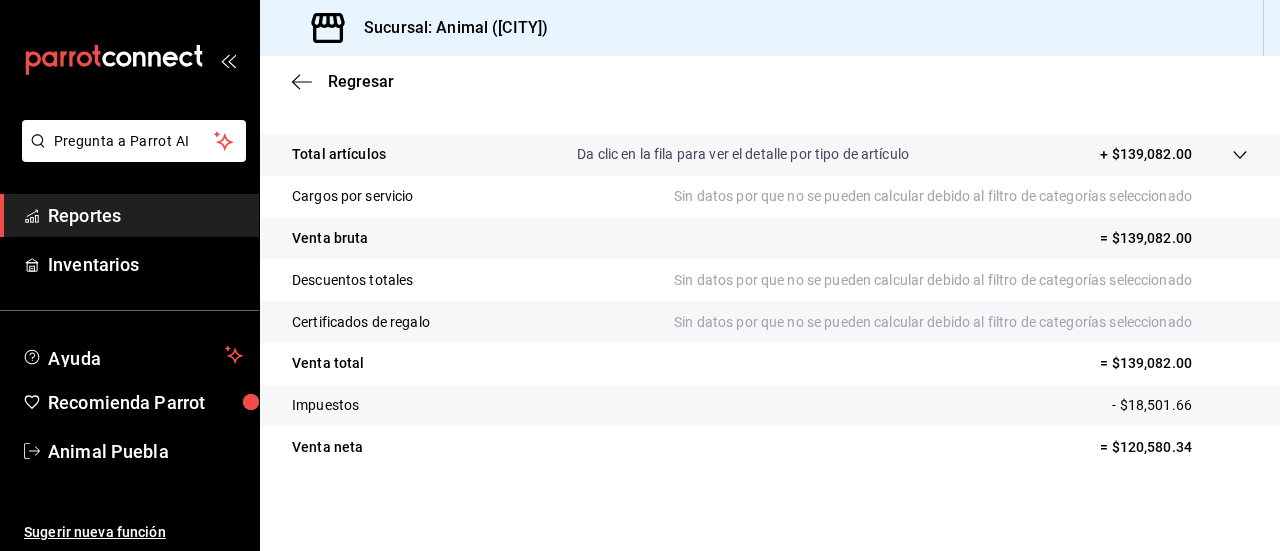 scroll, scrollTop: 407, scrollLeft: 0, axis: vertical 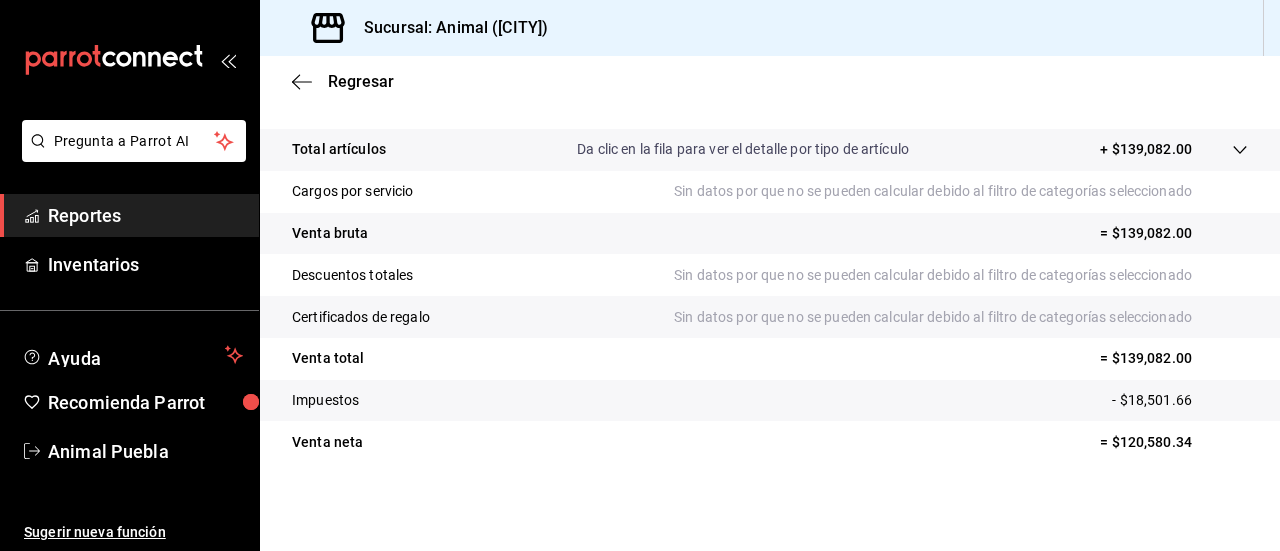 click 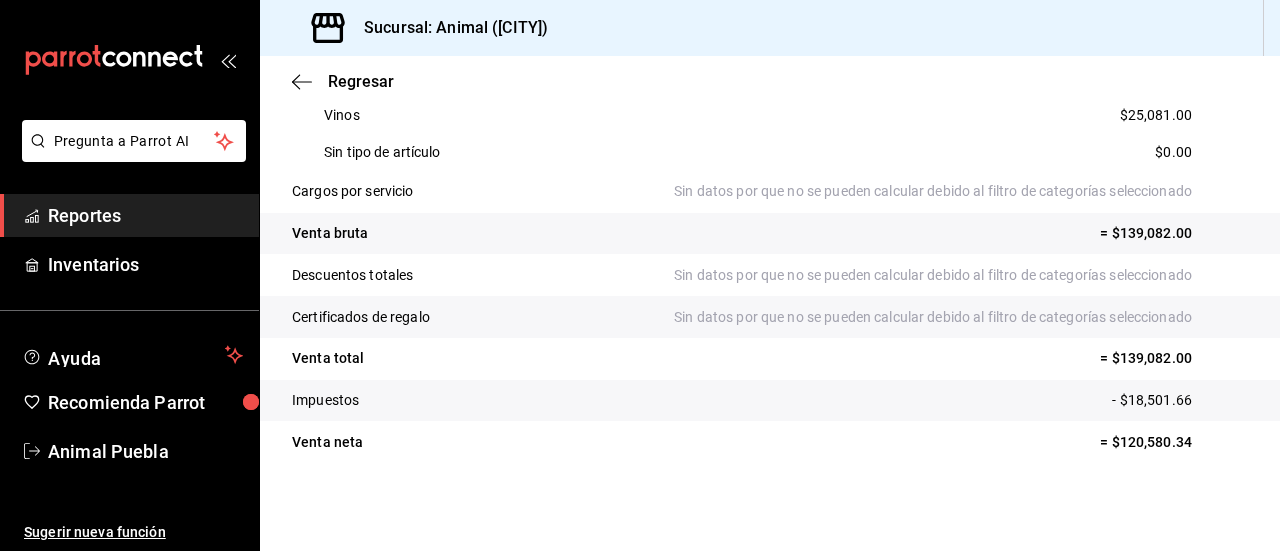 scroll, scrollTop: 0, scrollLeft: 0, axis: both 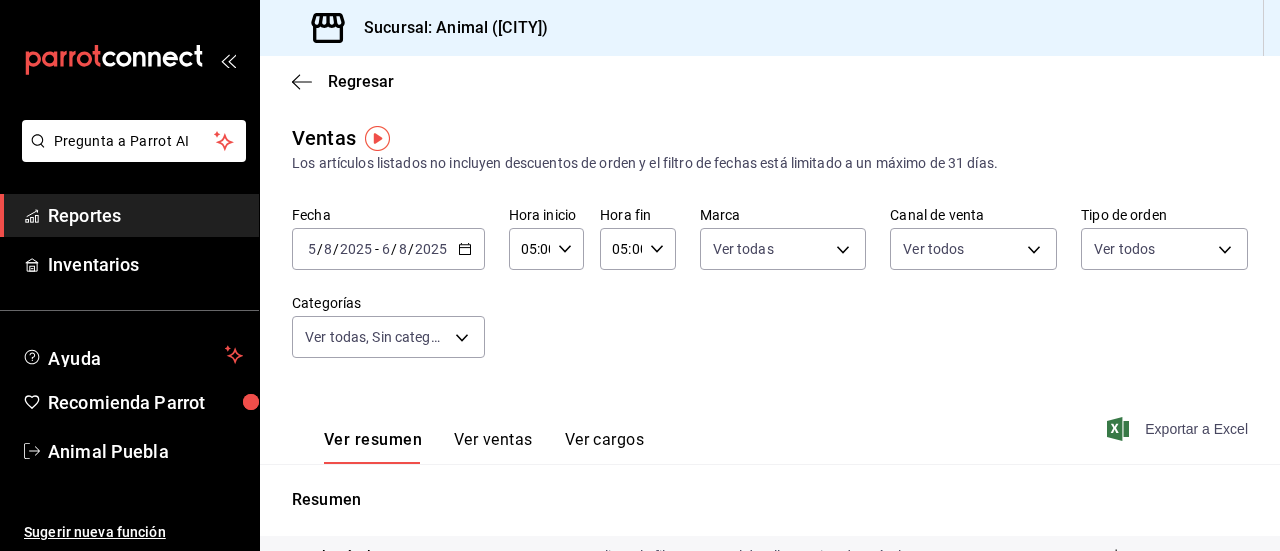 click on "Exportar a Excel" at bounding box center (1179, 429) 